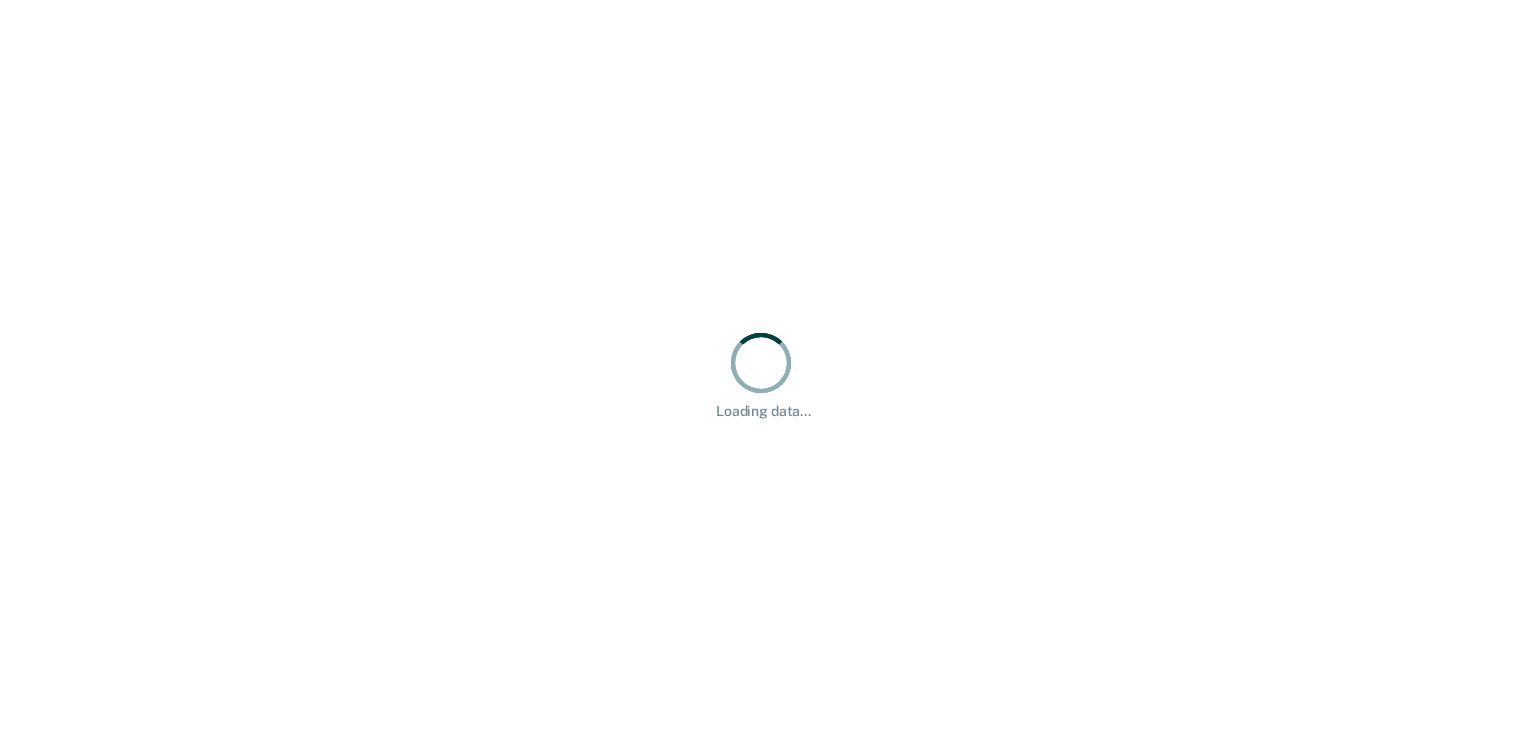 scroll, scrollTop: 0, scrollLeft: 0, axis: both 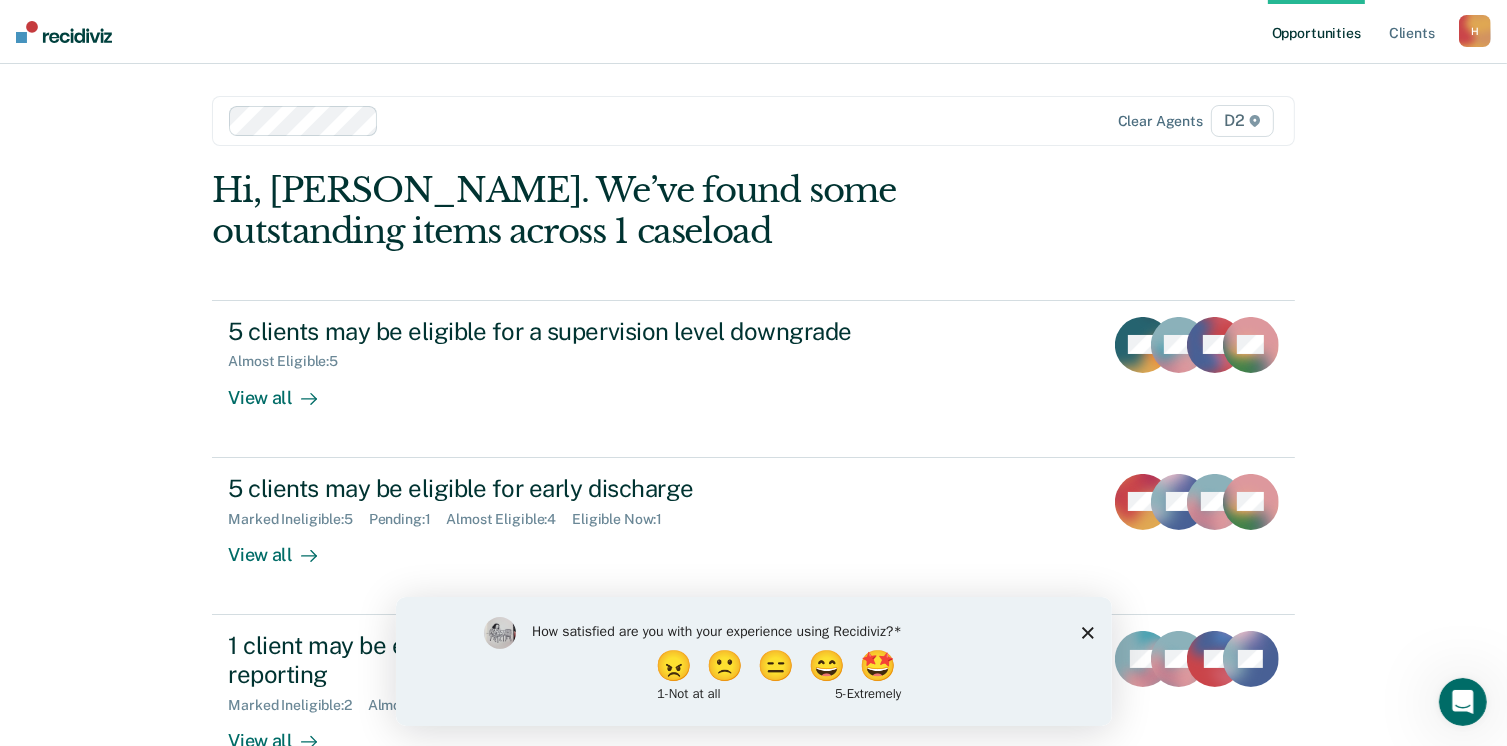 click 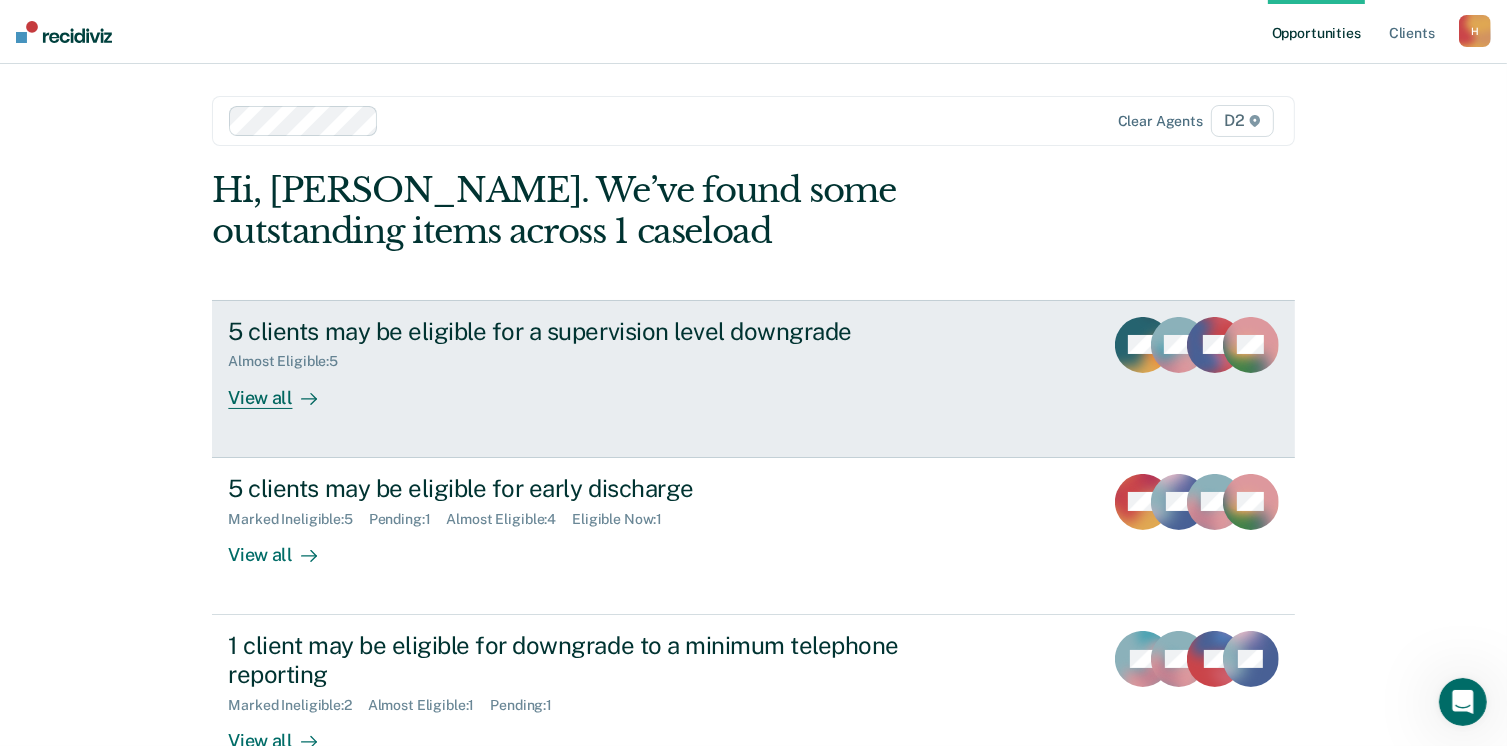click on "View all" at bounding box center (284, 389) 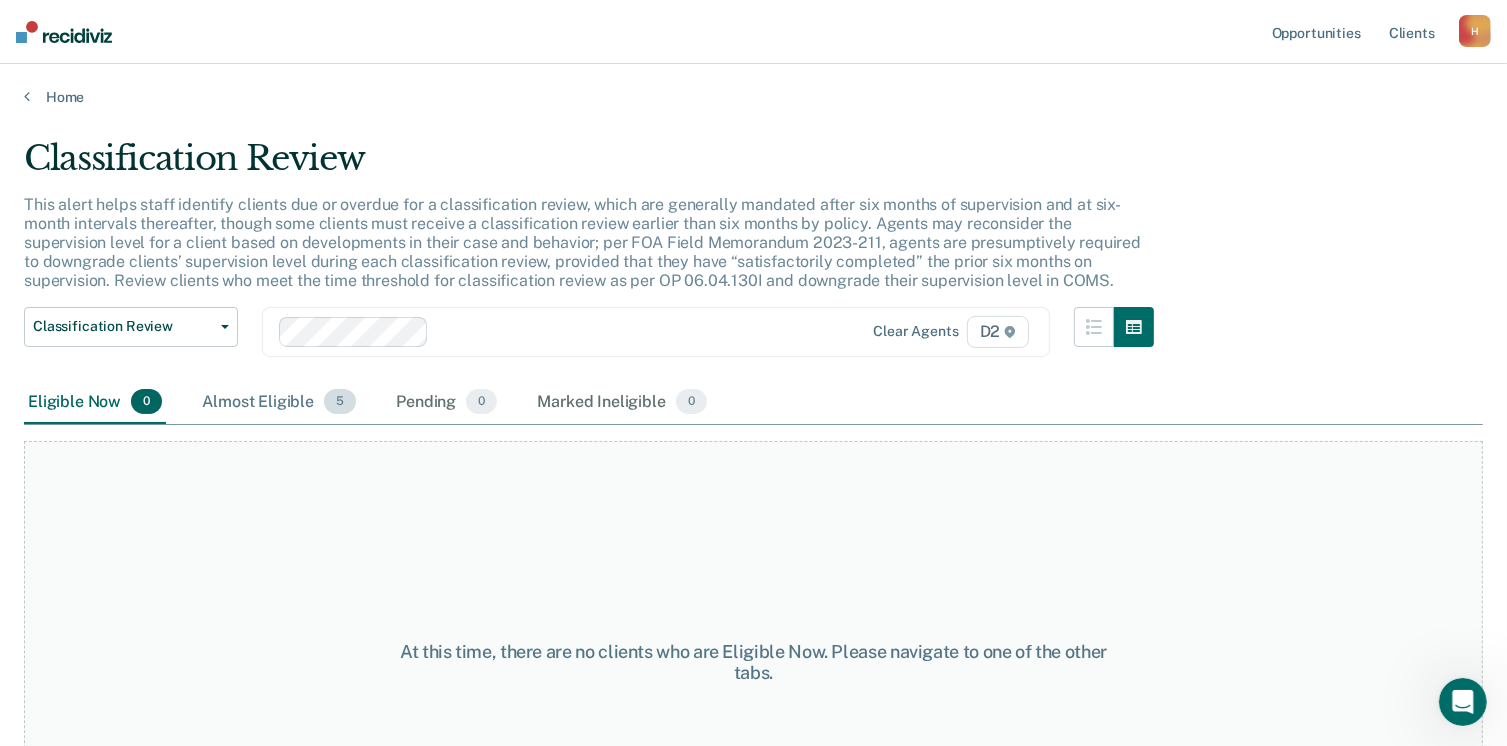 click on "Almost Eligible 5" at bounding box center (279, 403) 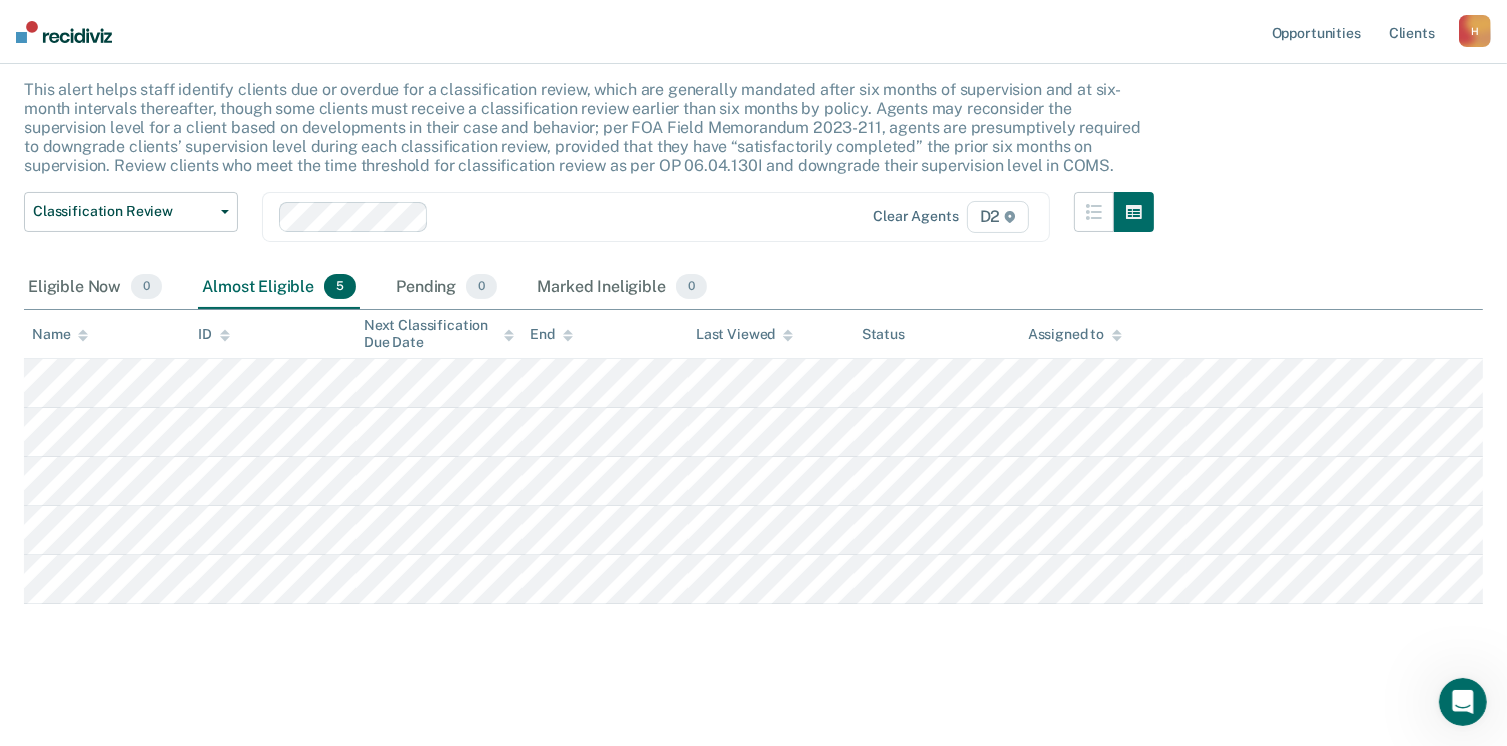 scroll, scrollTop: 15, scrollLeft: 0, axis: vertical 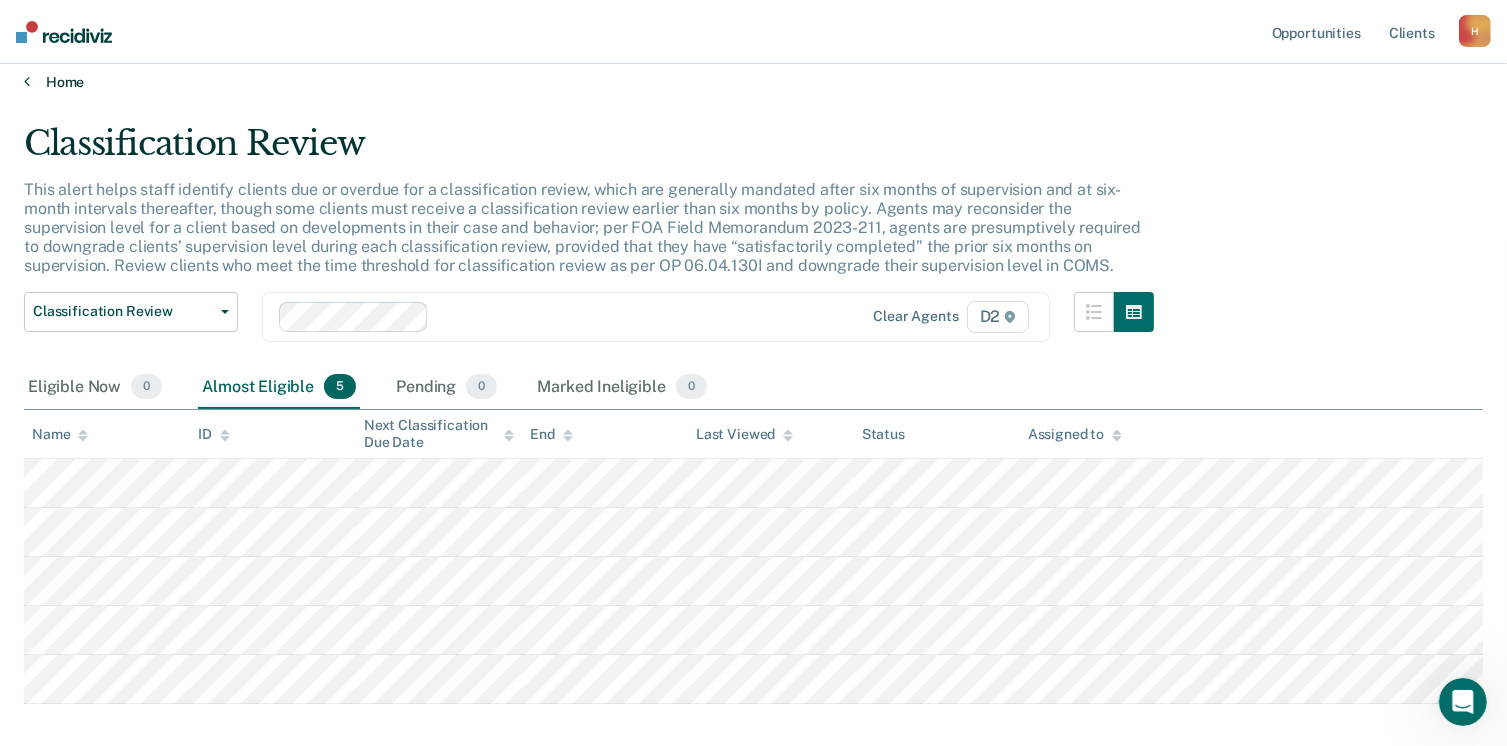 click on "Home" at bounding box center [753, 82] 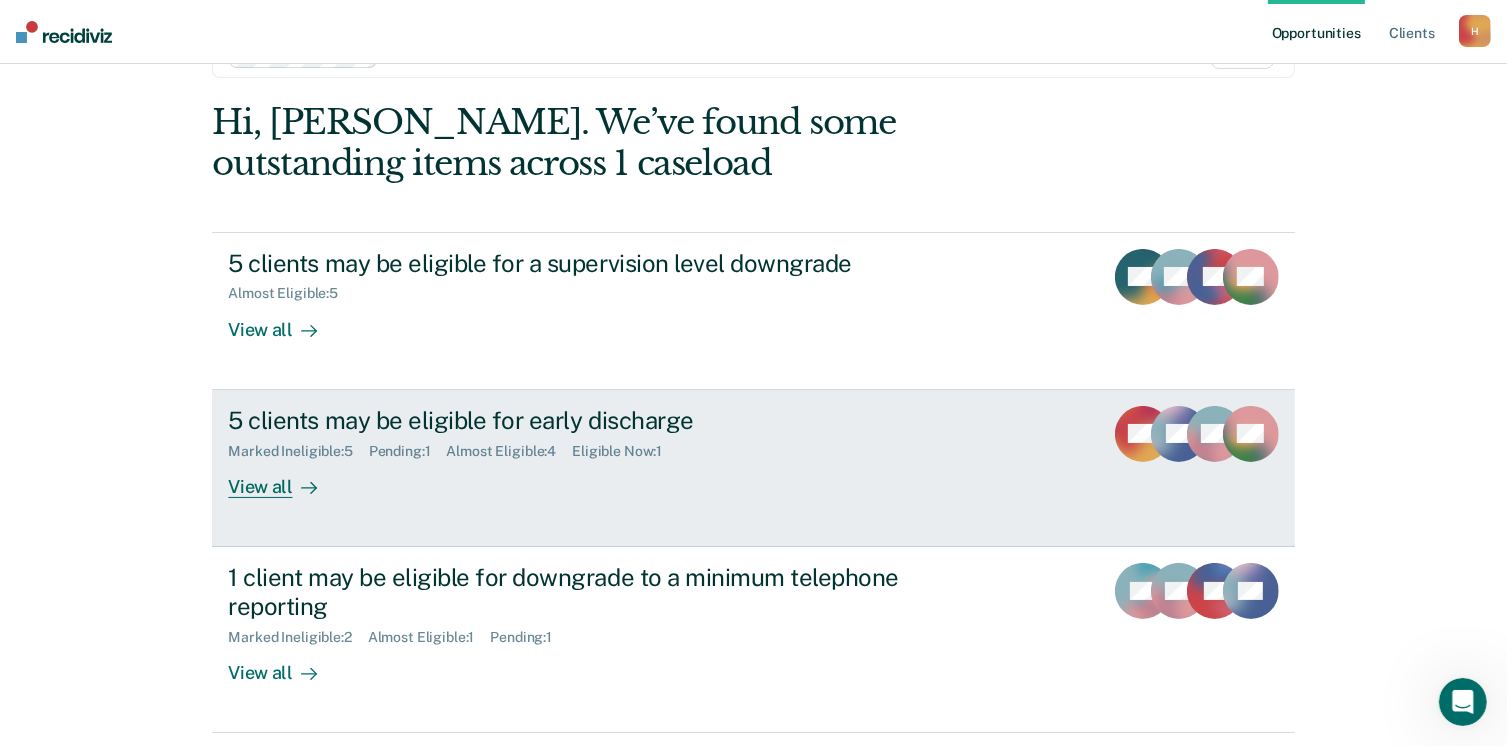 scroll, scrollTop: 100, scrollLeft: 0, axis: vertical 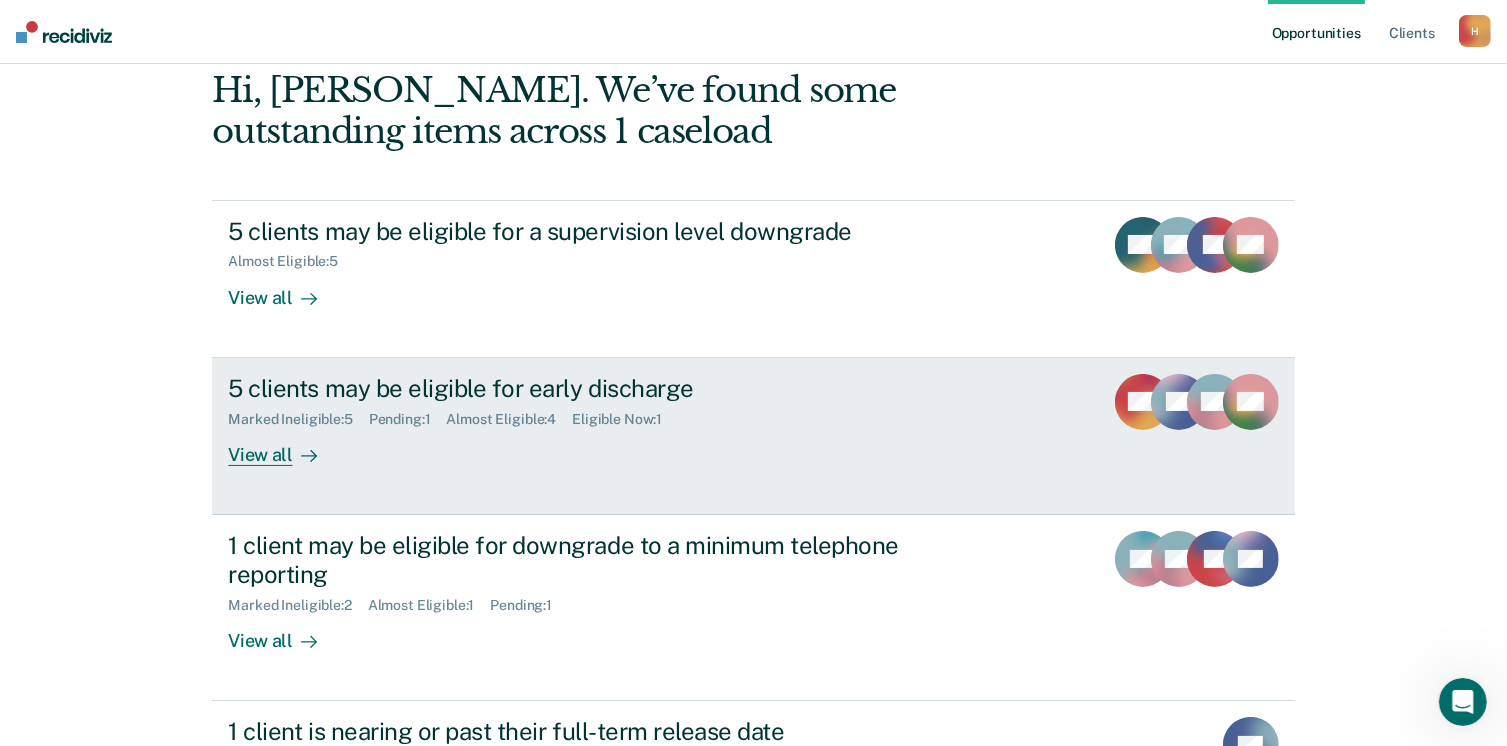 click on "View all" at bounding box center [284, 446] 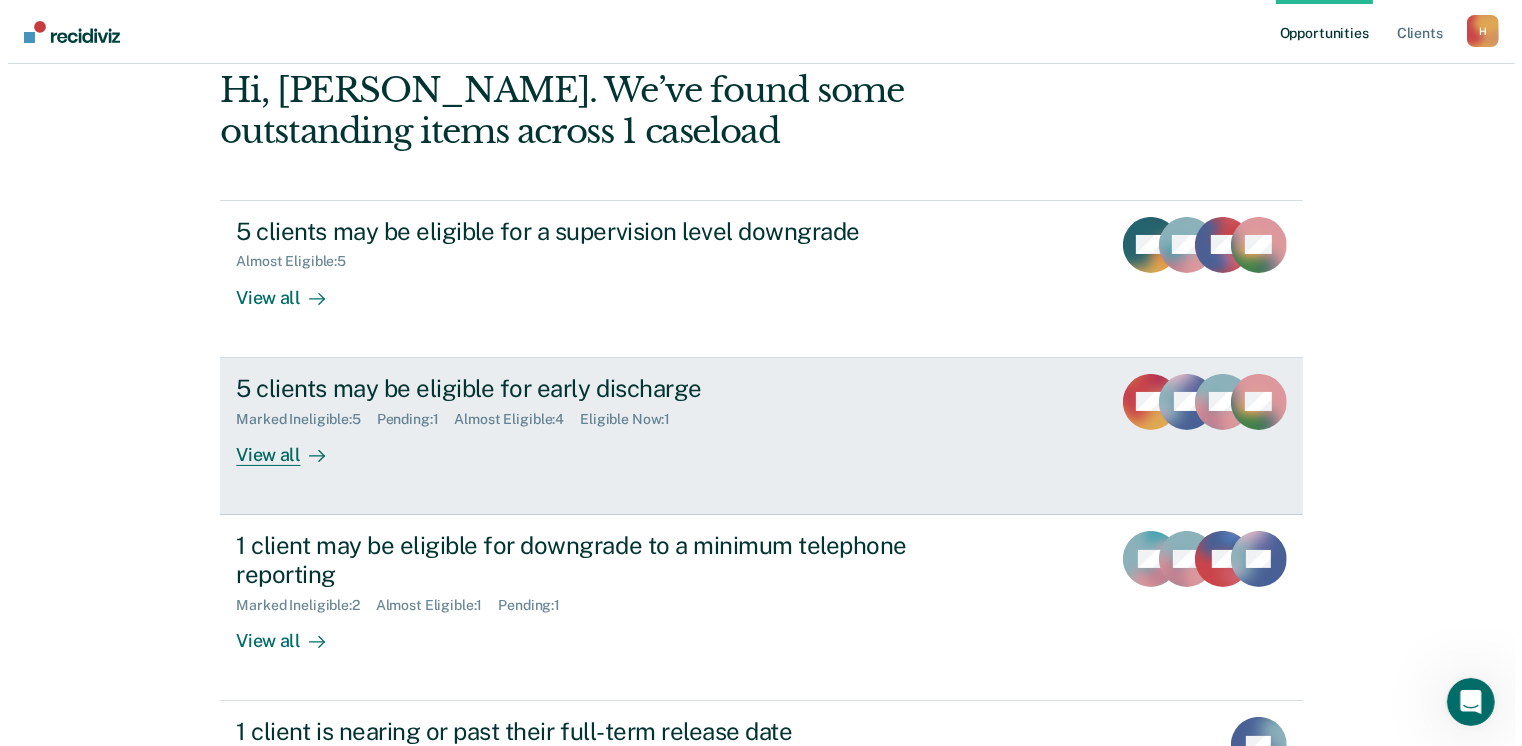 scroll, scrollTop: 0, scrollLeft: 0, axis: both 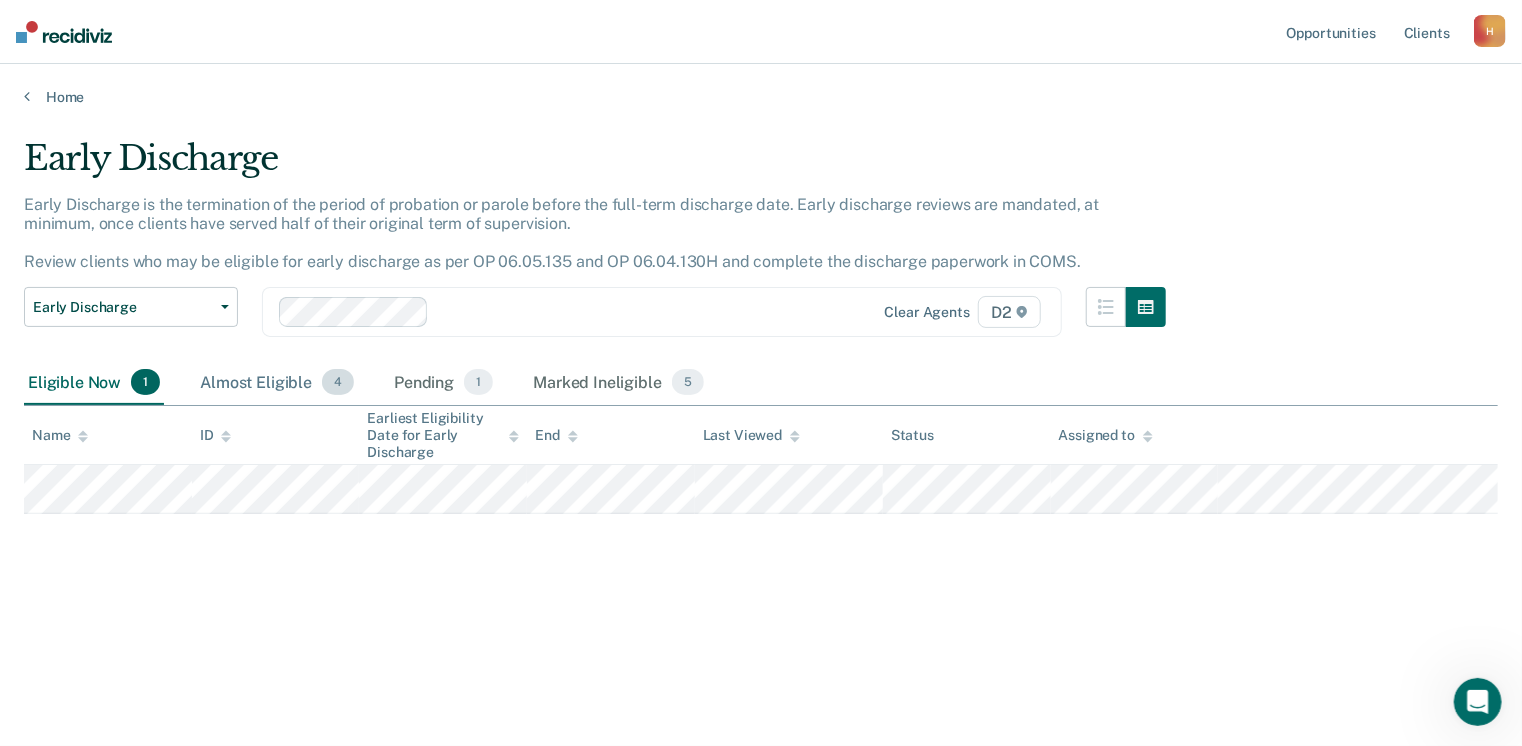 click on "Almost Eligible 4" at bounding box center [277, 383] 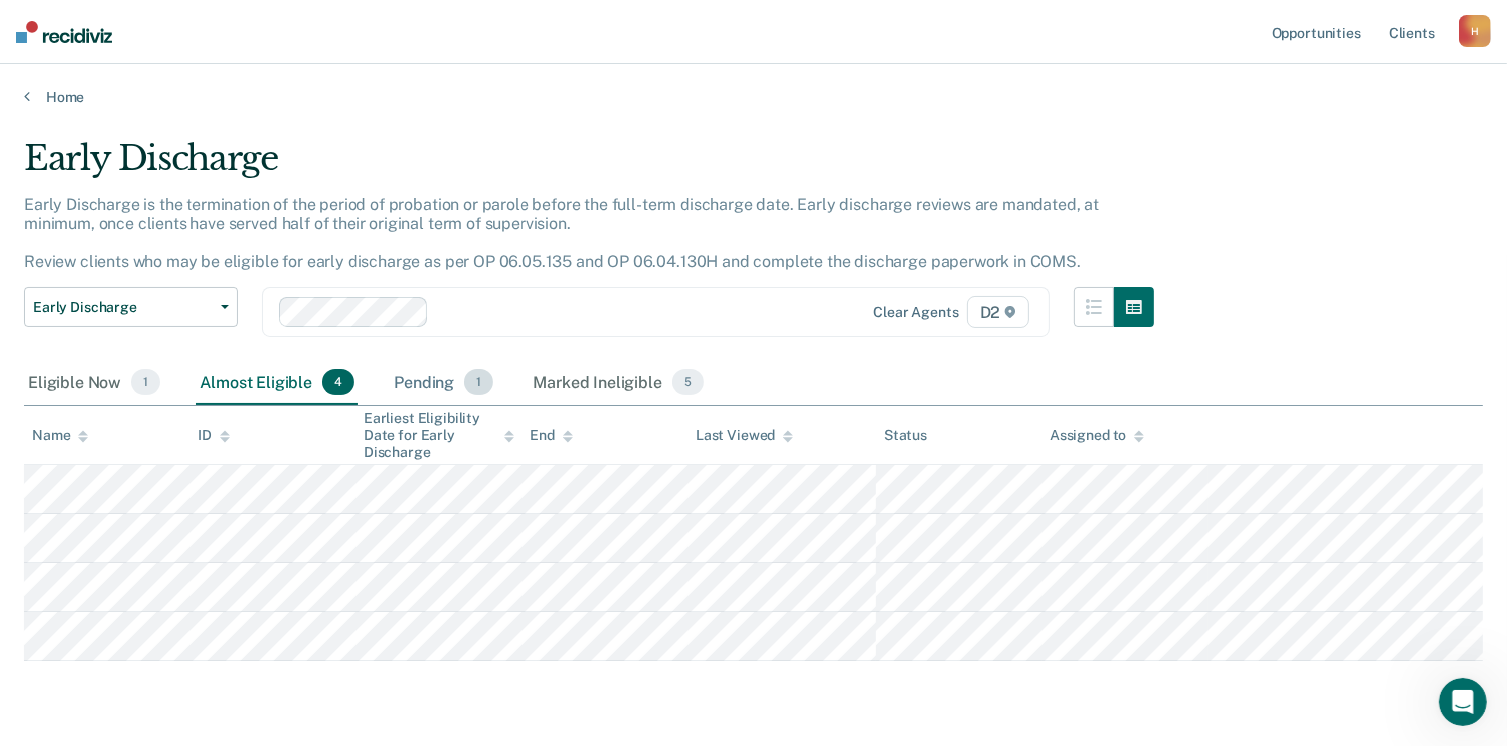 click on "Pending 1" at bounding box center [443, 383] 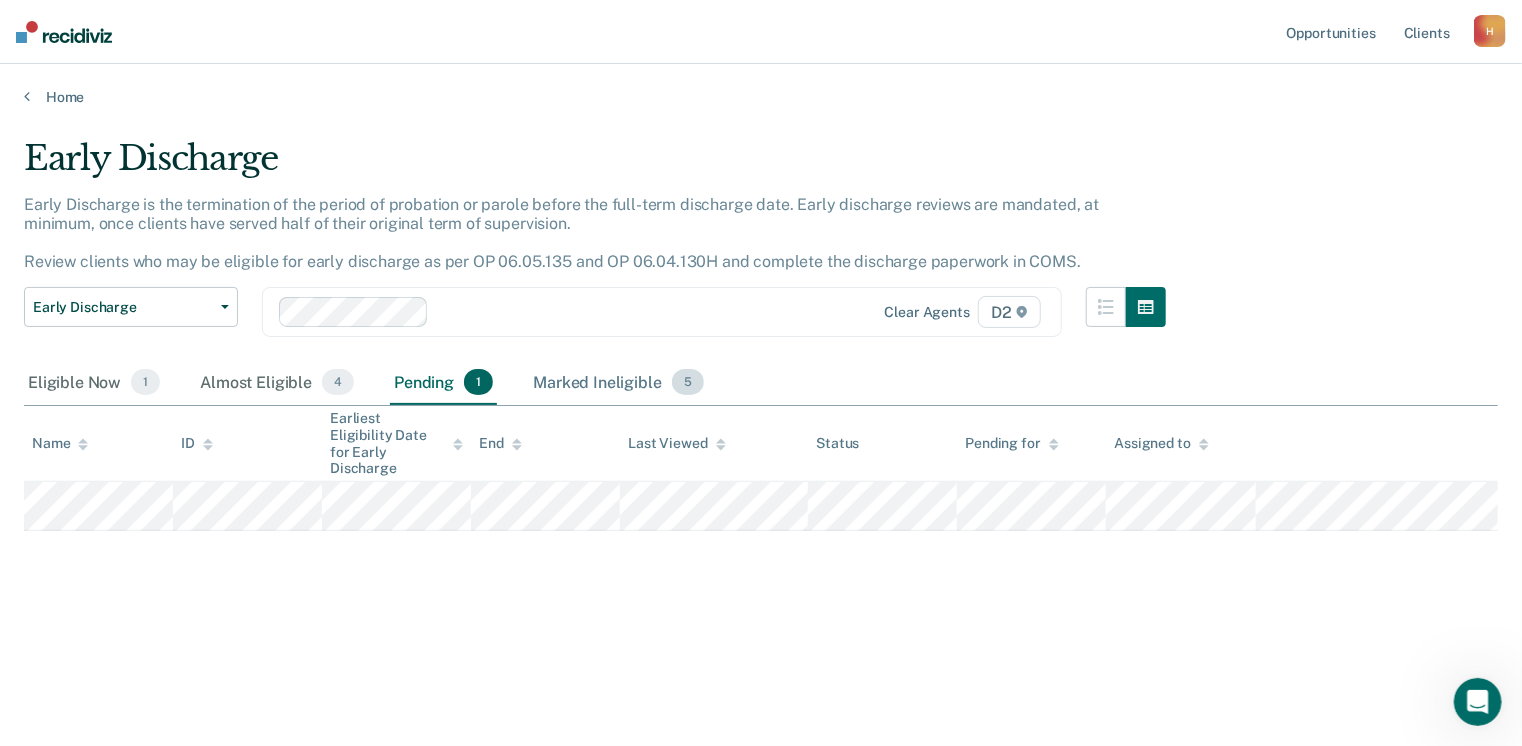 click on "Marked Ineligible 5" at bounding box center [618, 383] 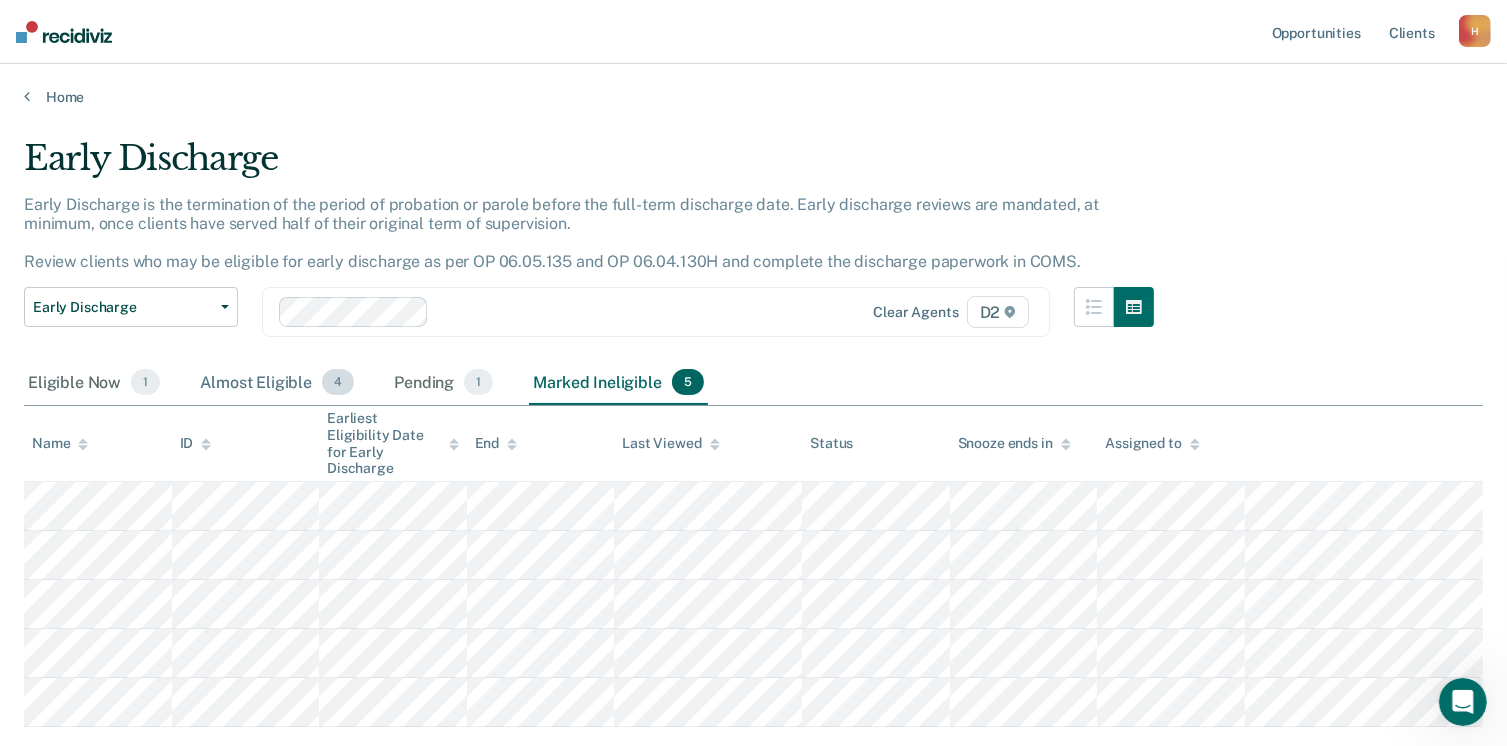 click on "Almost Eligible 4" at bounding box center [277, 383] 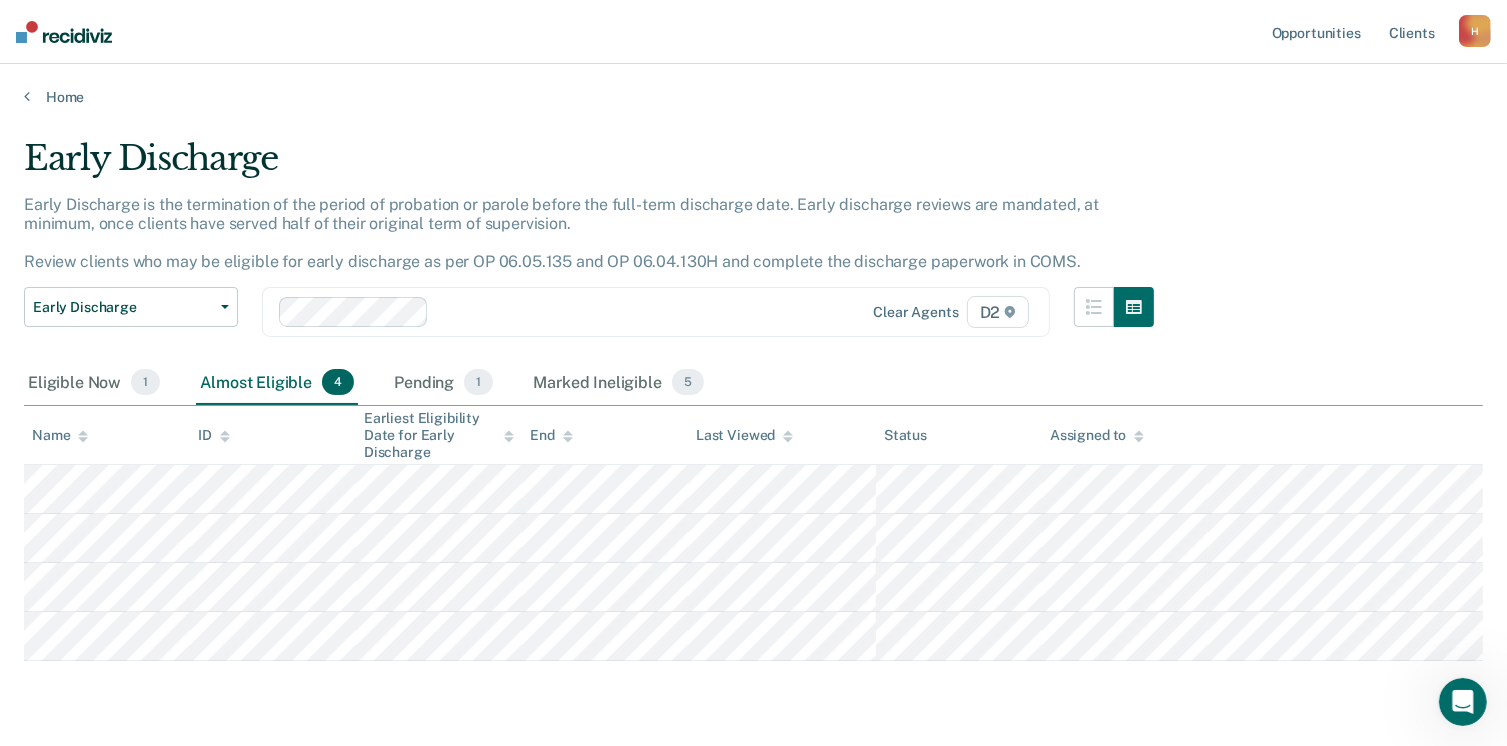 click on "Almost Eligible 4" at bounding box center [277, 383] 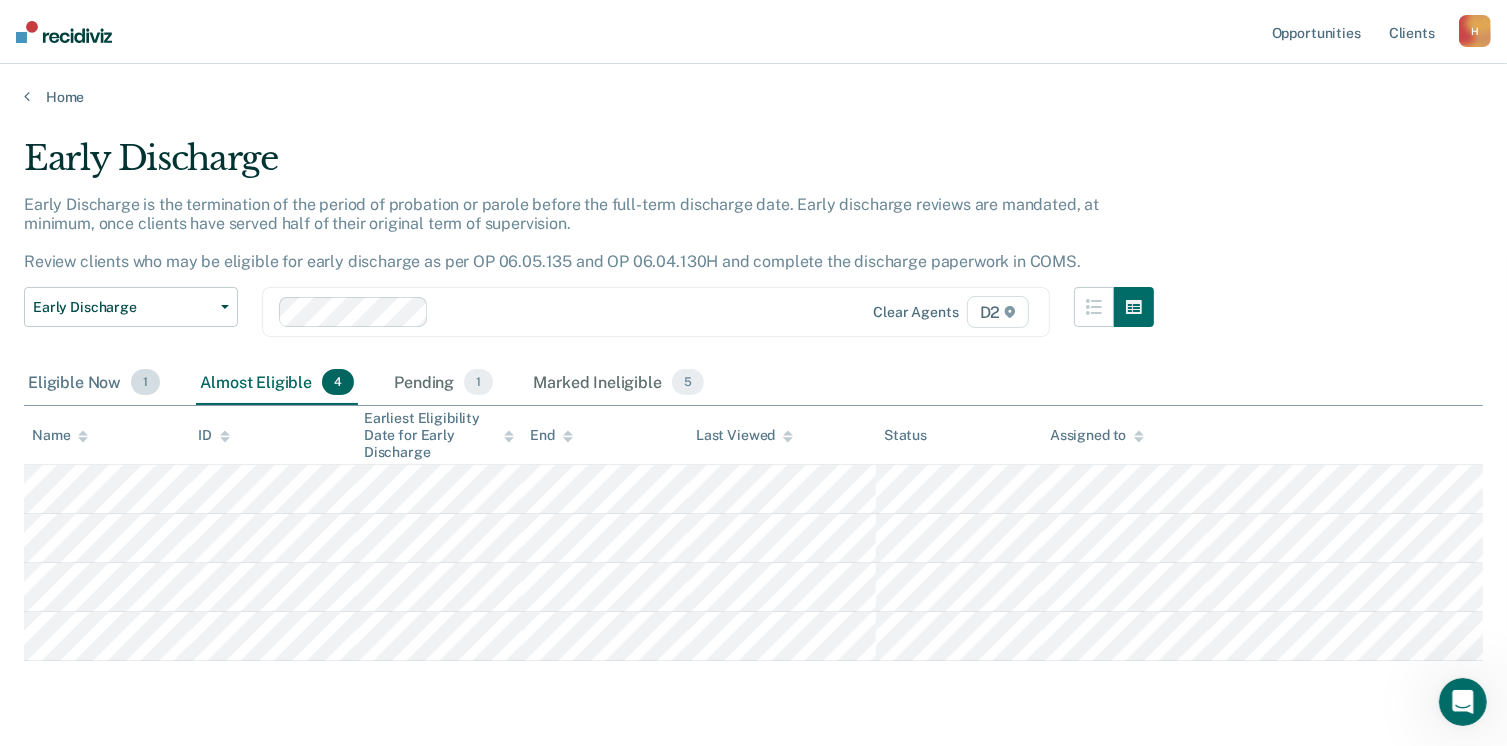 click on "Eligible Now 1" at bounding box center [94, 383] 